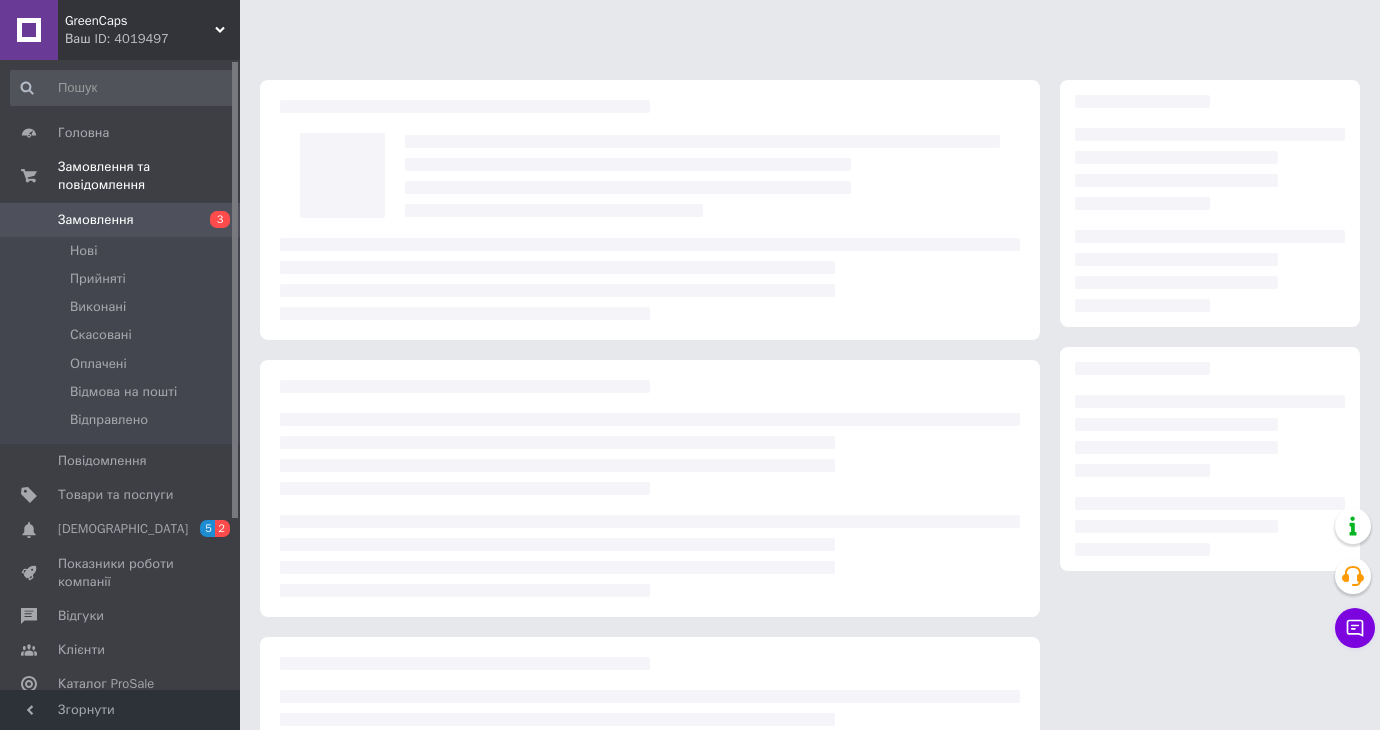 scroll, scrollTop: 0, scrollLeft: 0, axis: both 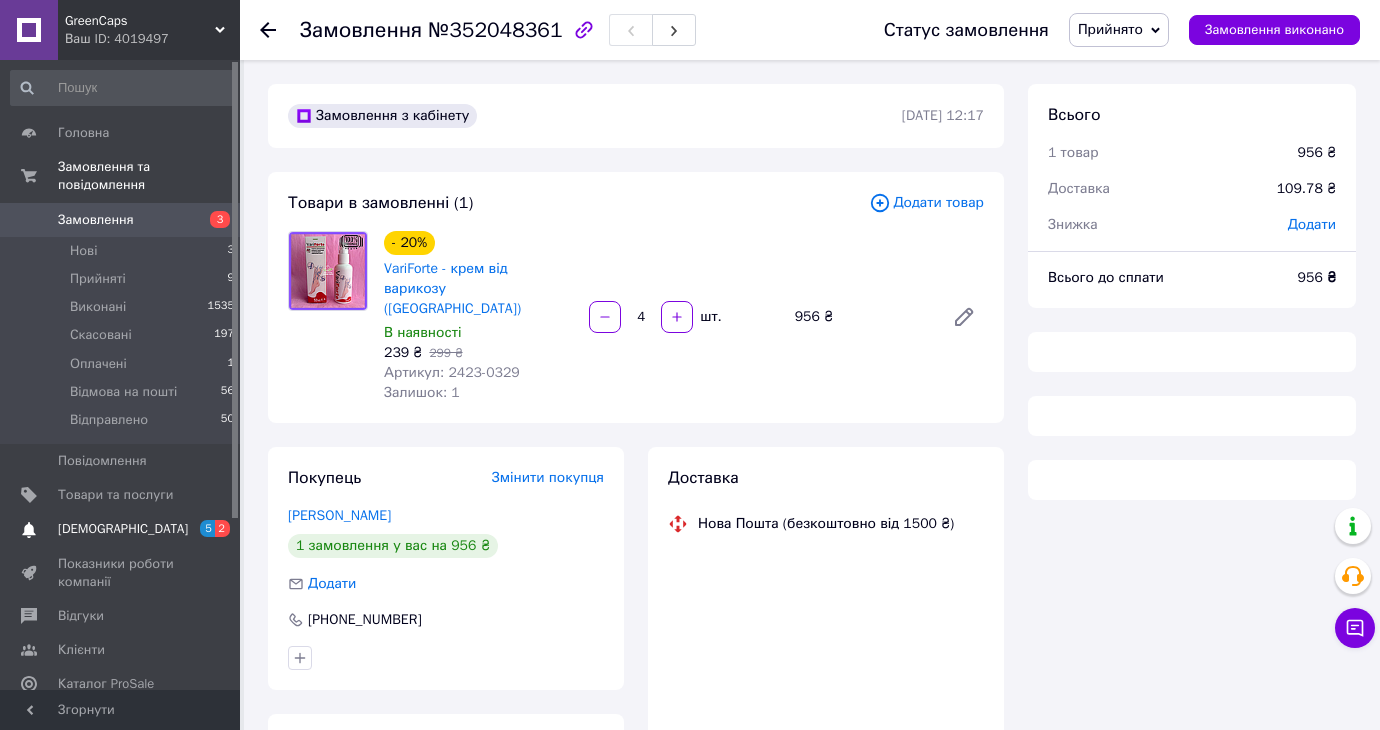 click on "[DEMOGRAPHIC_DATA]" at bounding box center [123, 529] 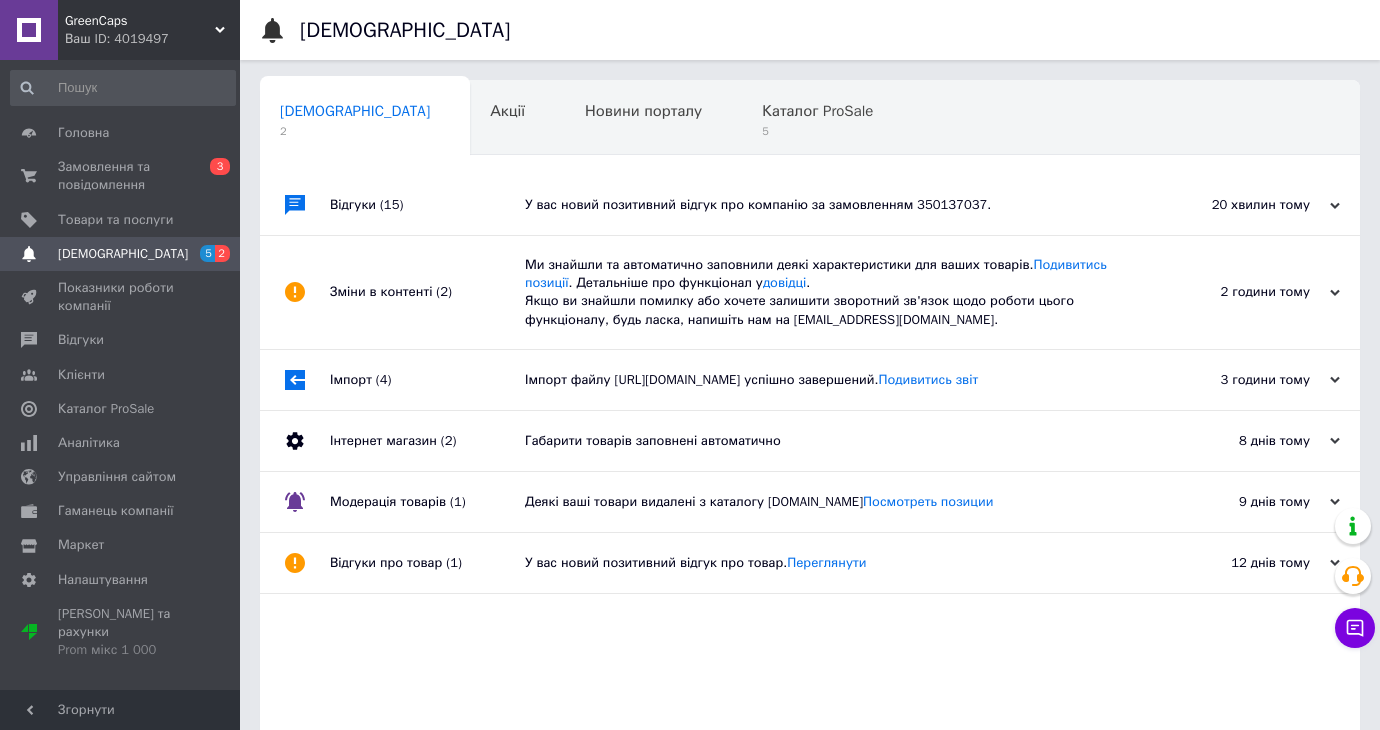 click on "У вас новий позитивний відгук про компанію за замовленням 350137037." at bounding box center [832, 205] 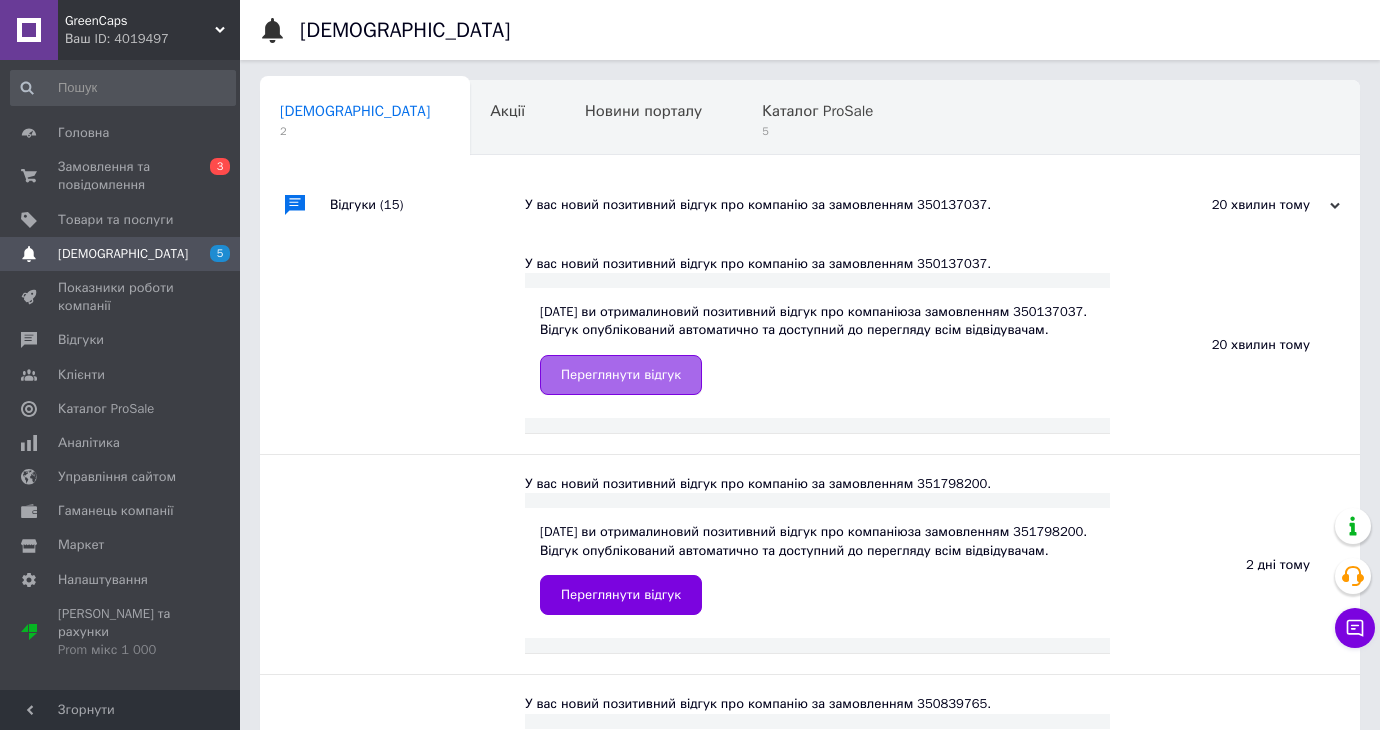 click on "Переглянути відгук" at bounding box center [621, 375] 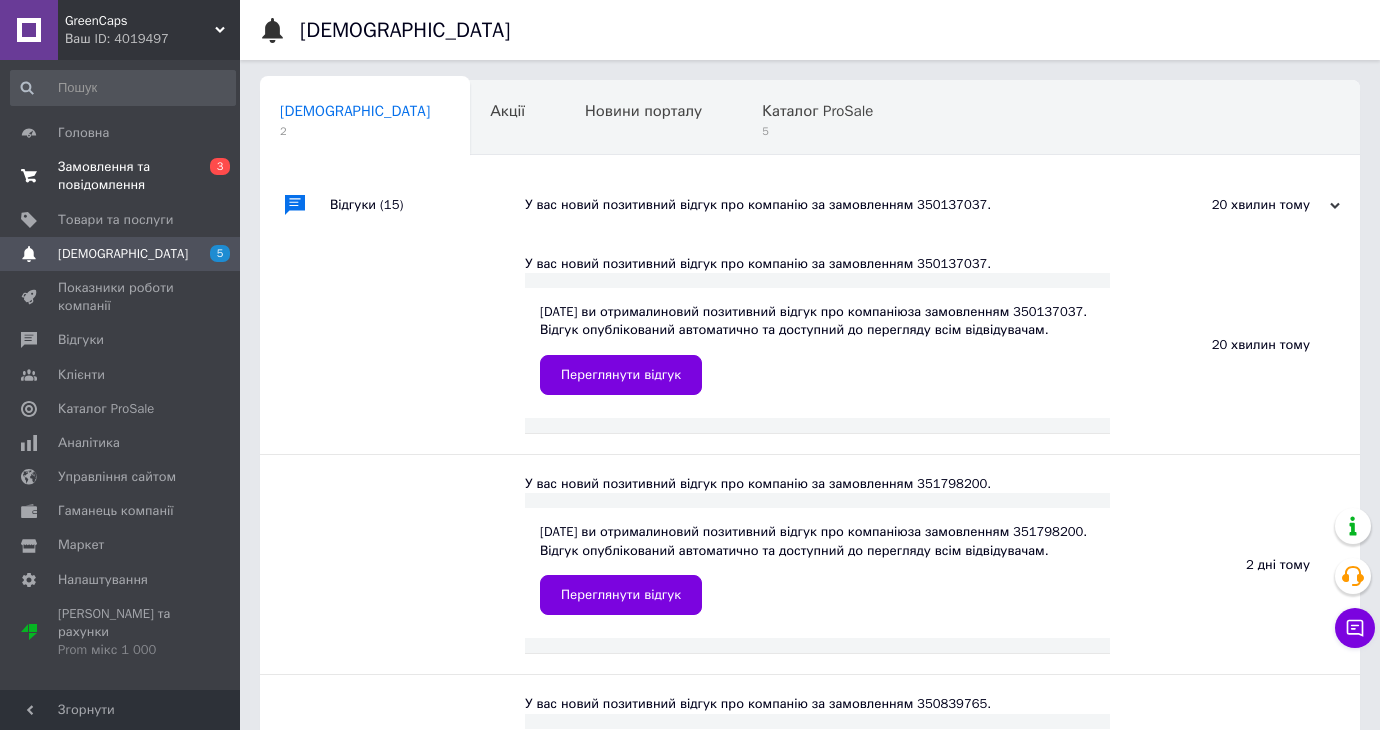 click on "Замовлення та повідомлення" at bounding box center [121, 176] 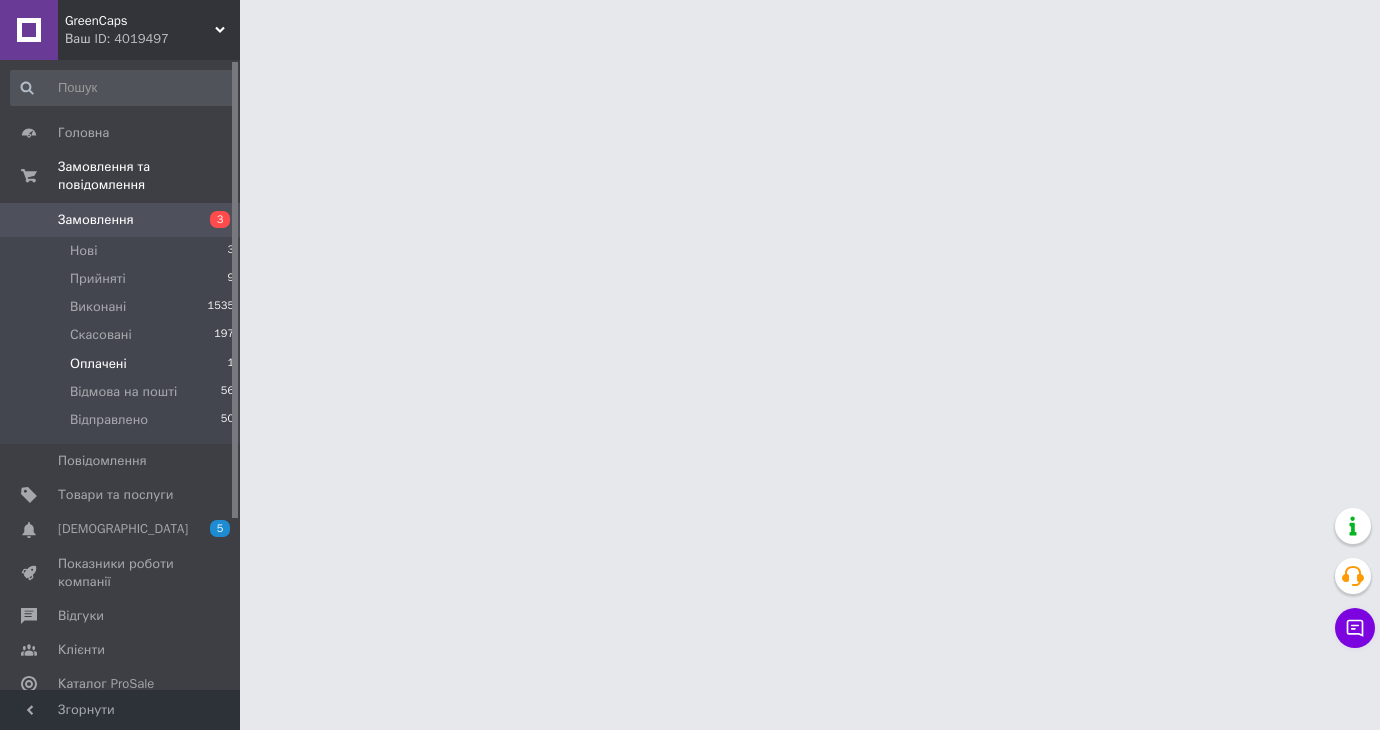 click on "Оплачені" at bounding box center [98, 364] 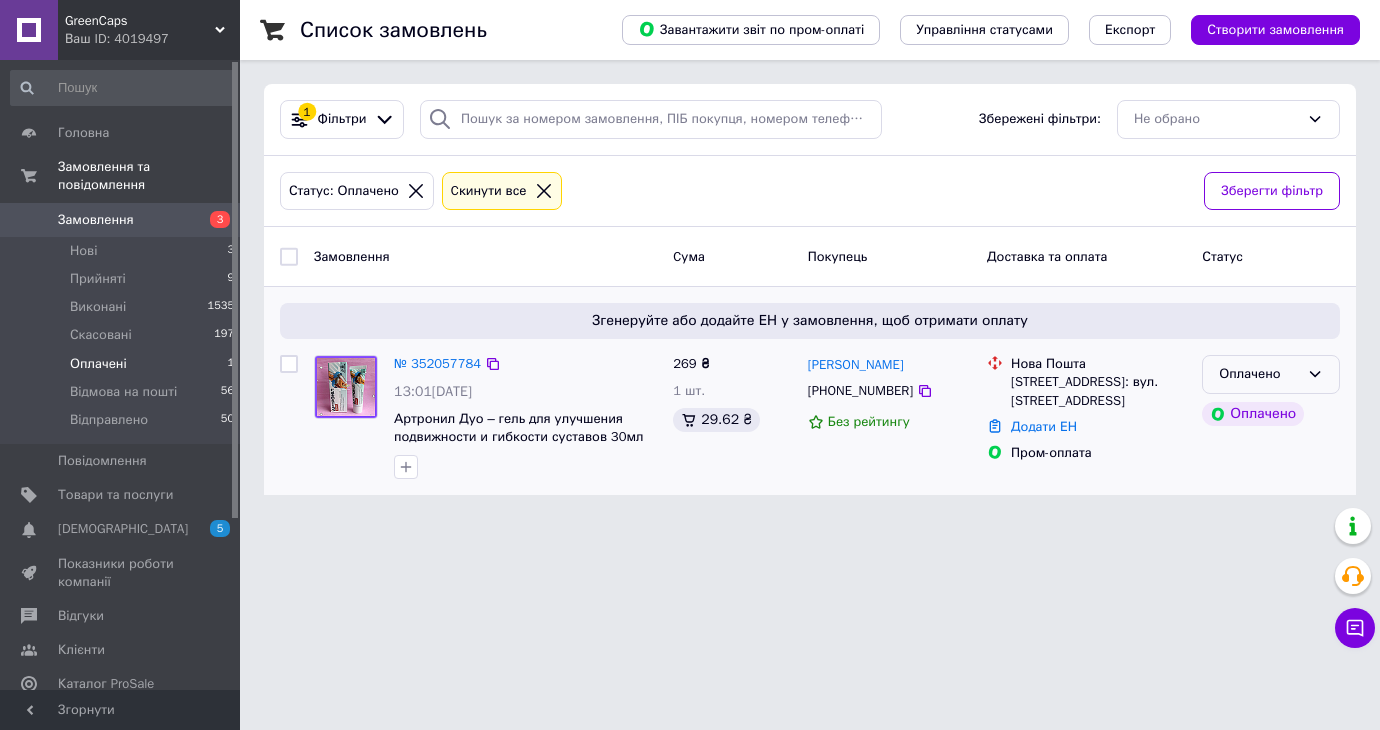 click 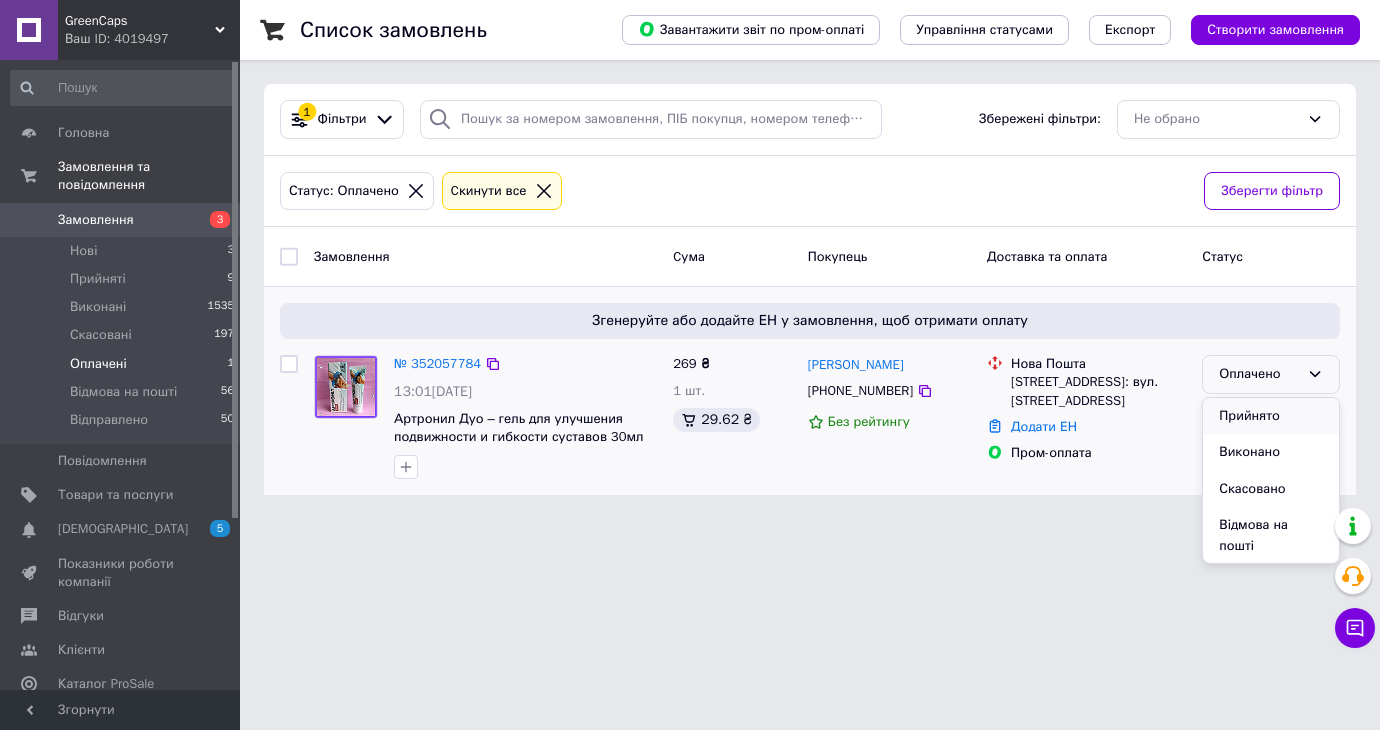 click on "Прийнято" at bounding box center (1271, 416) 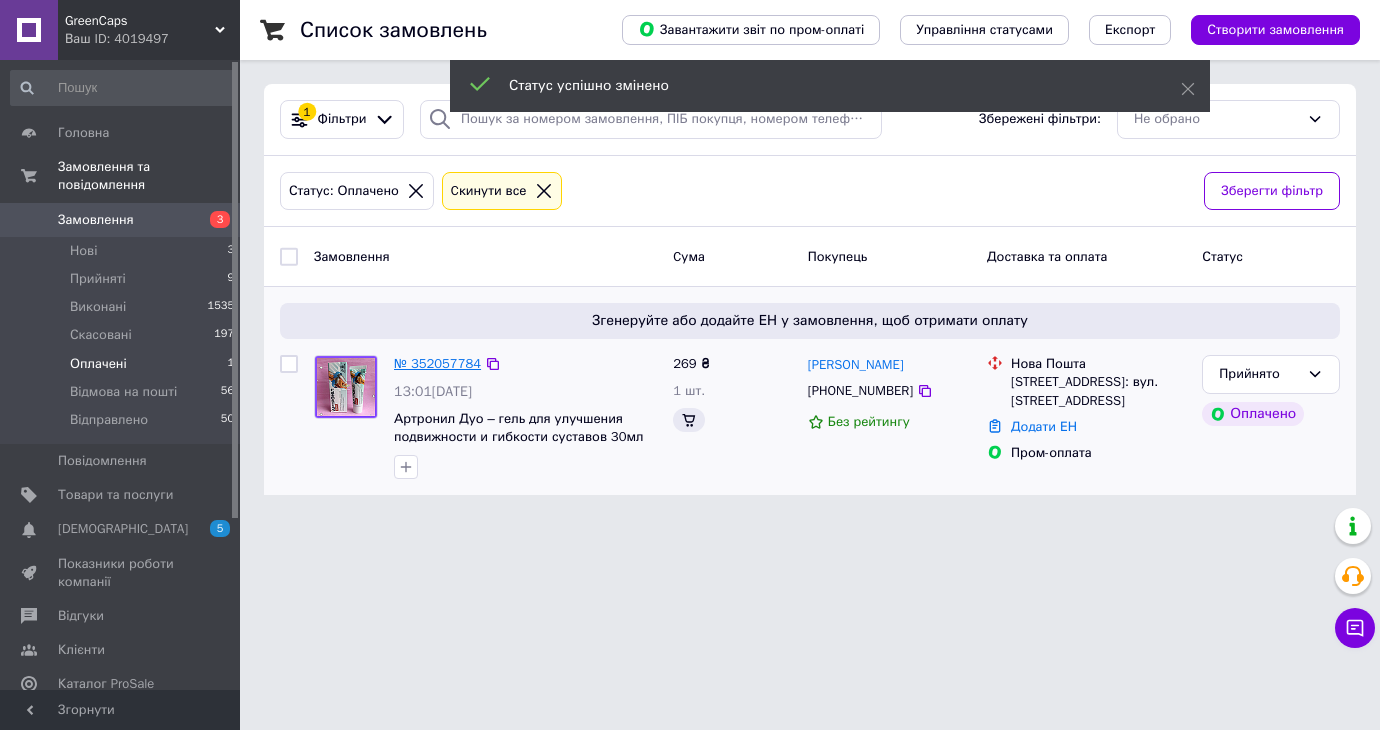 click on "№ 352057784" at bounding box center [437, 363] 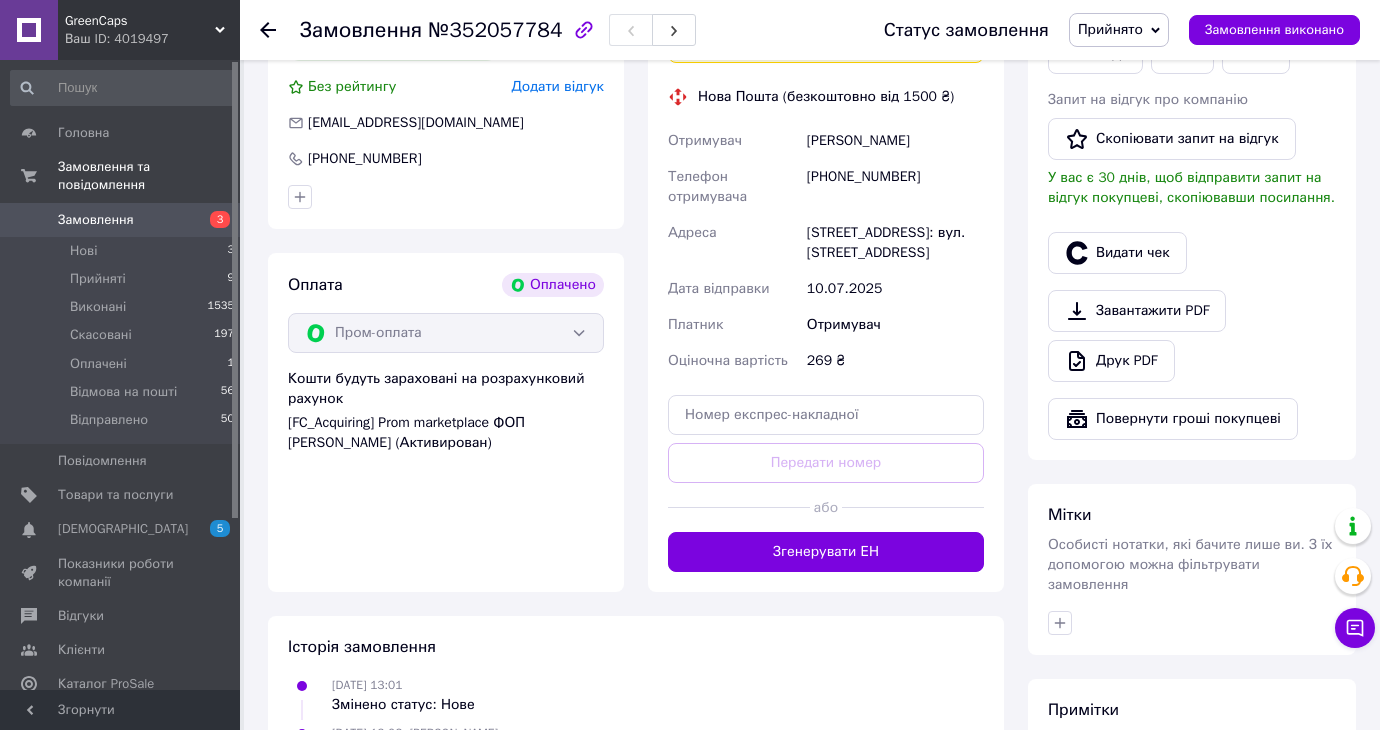 scroll, scrollTop: 580, scrollLeft: 0, axis: vertical 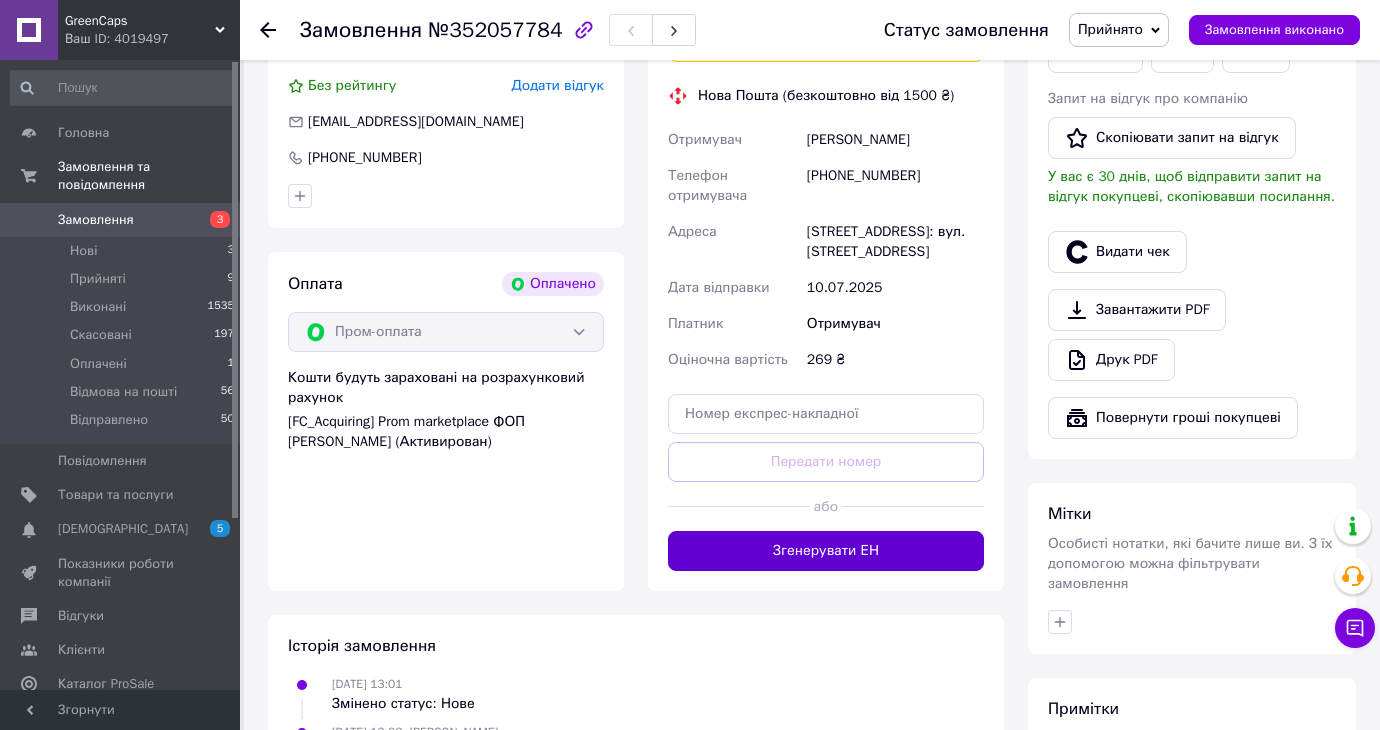 click on "Згенерувати ЕН" at bounding box center [826, 551] 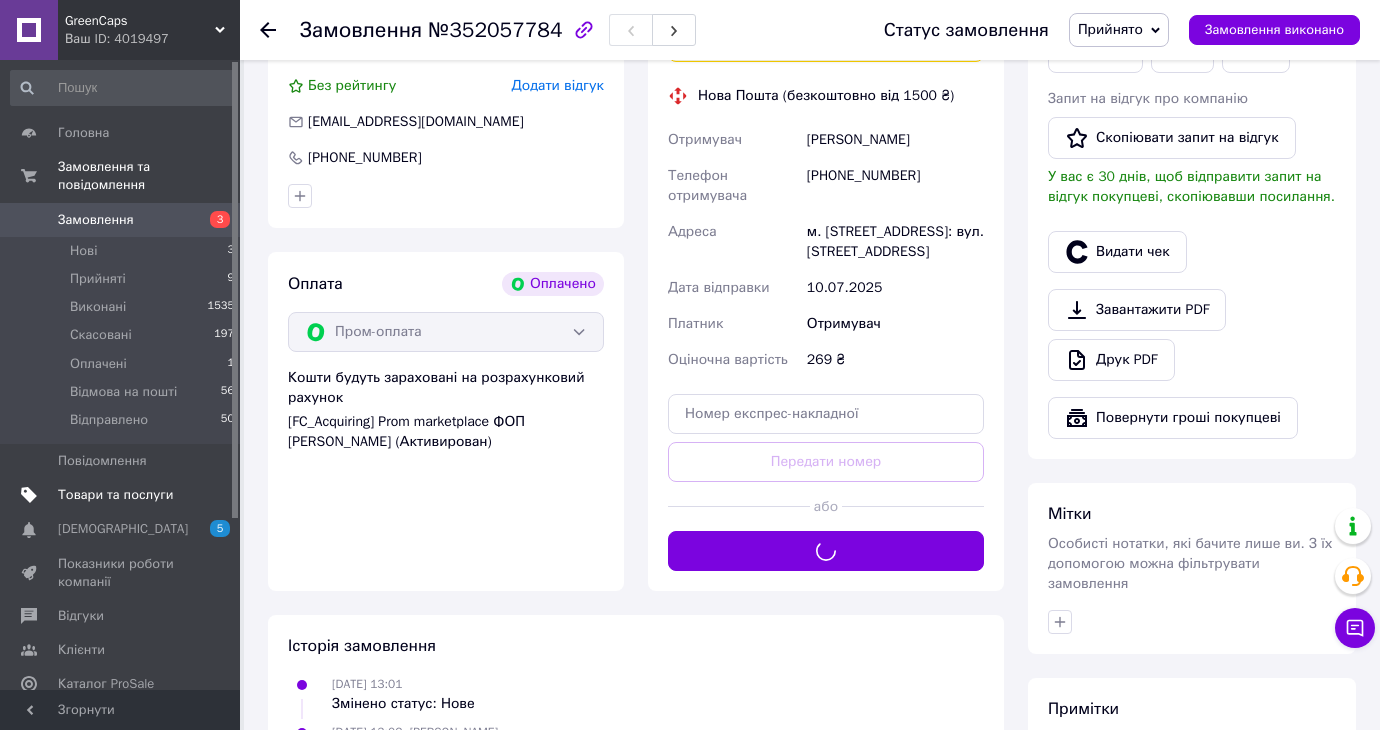 click on "Товари та послуги" at bounding box center (115, 495) 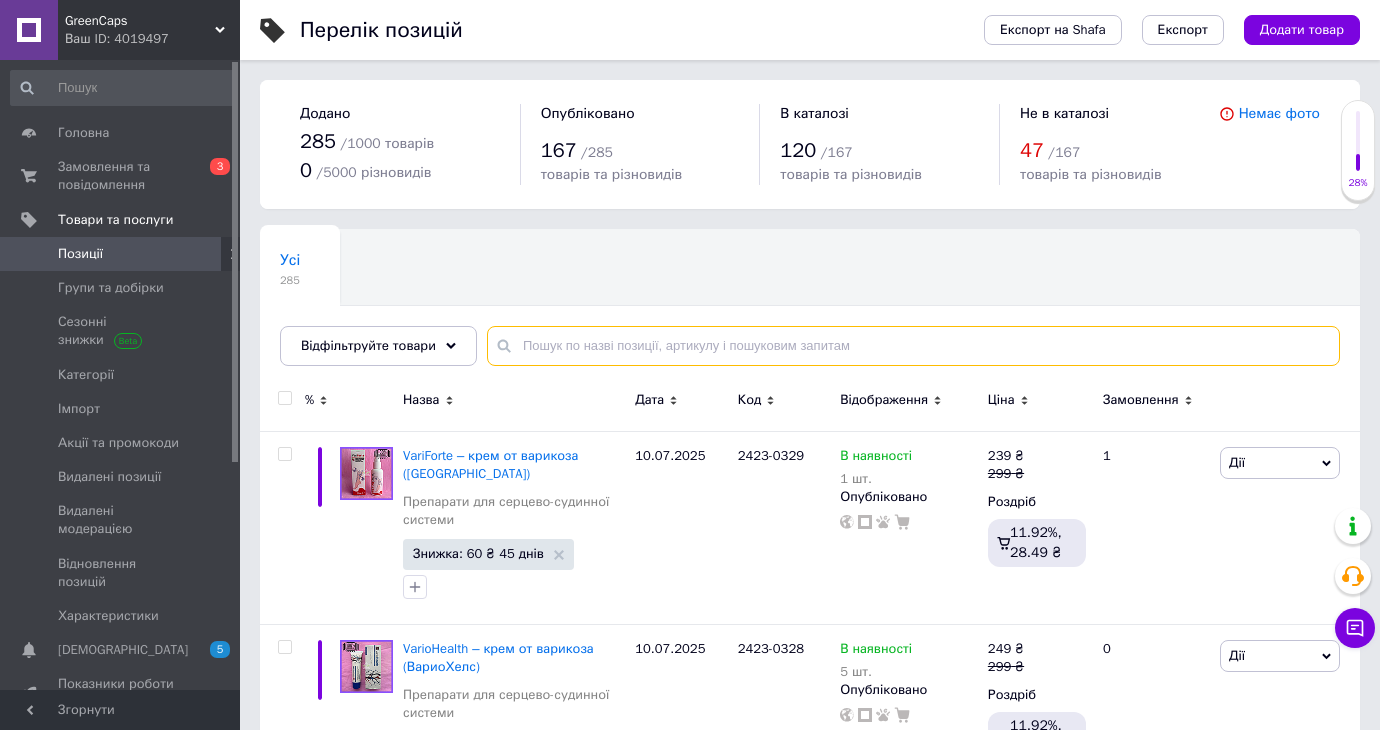 click at bounding box center (913, 346) 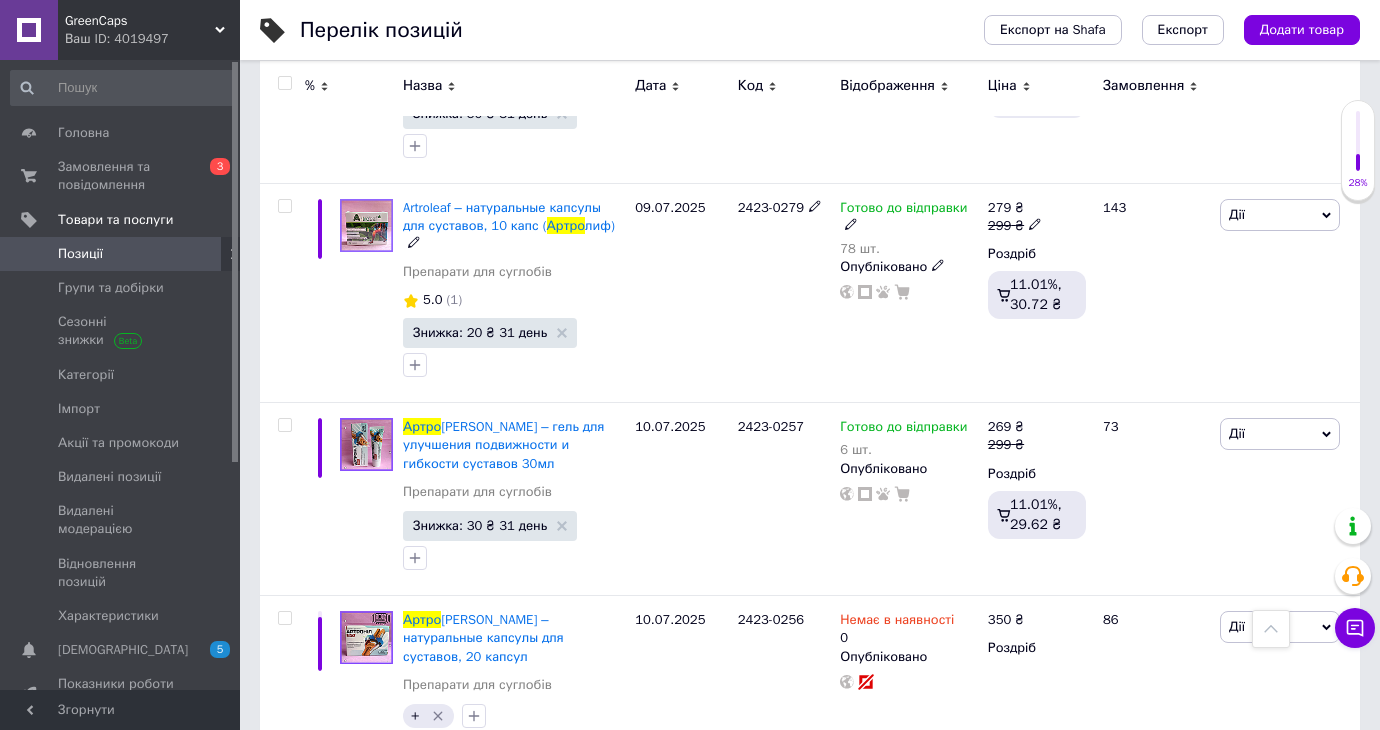 scroll, scrollTop: 2039, scrollLeft: 0, axis: vertical 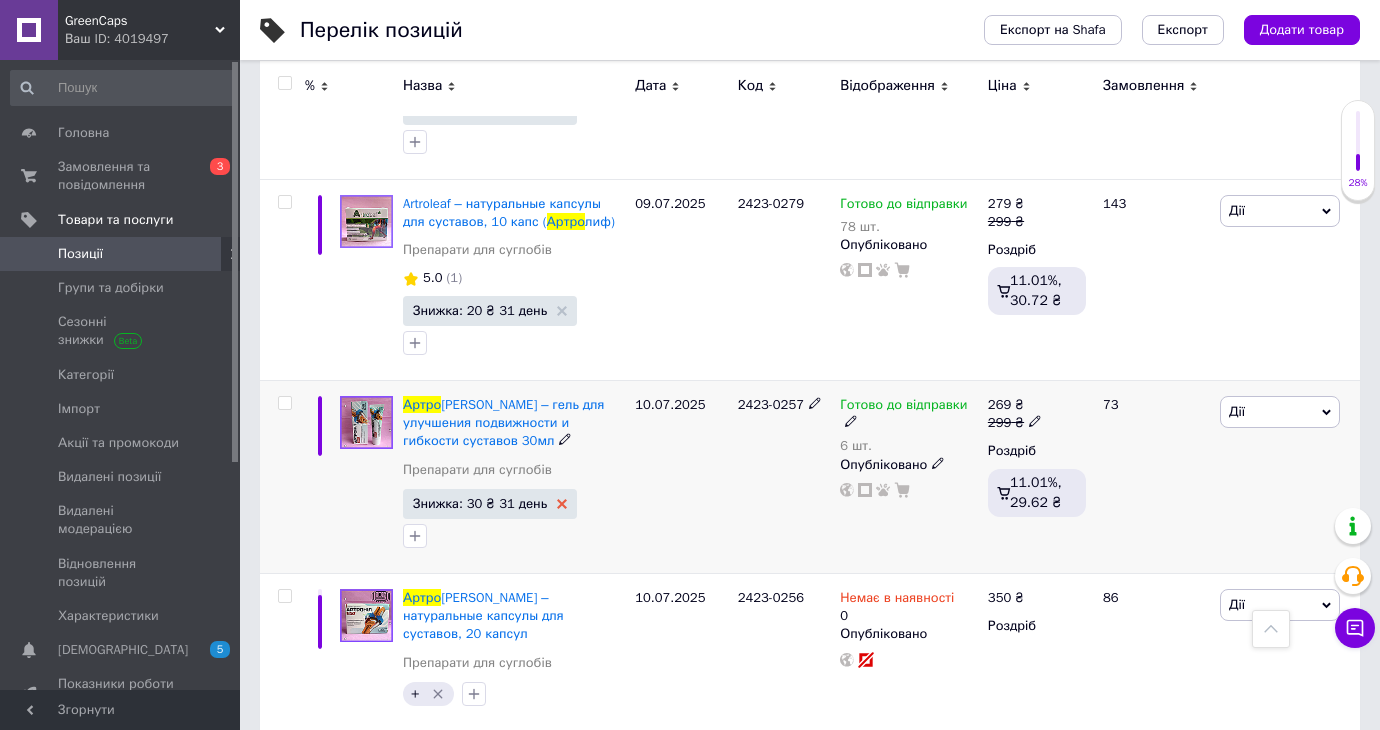 type on "артро" 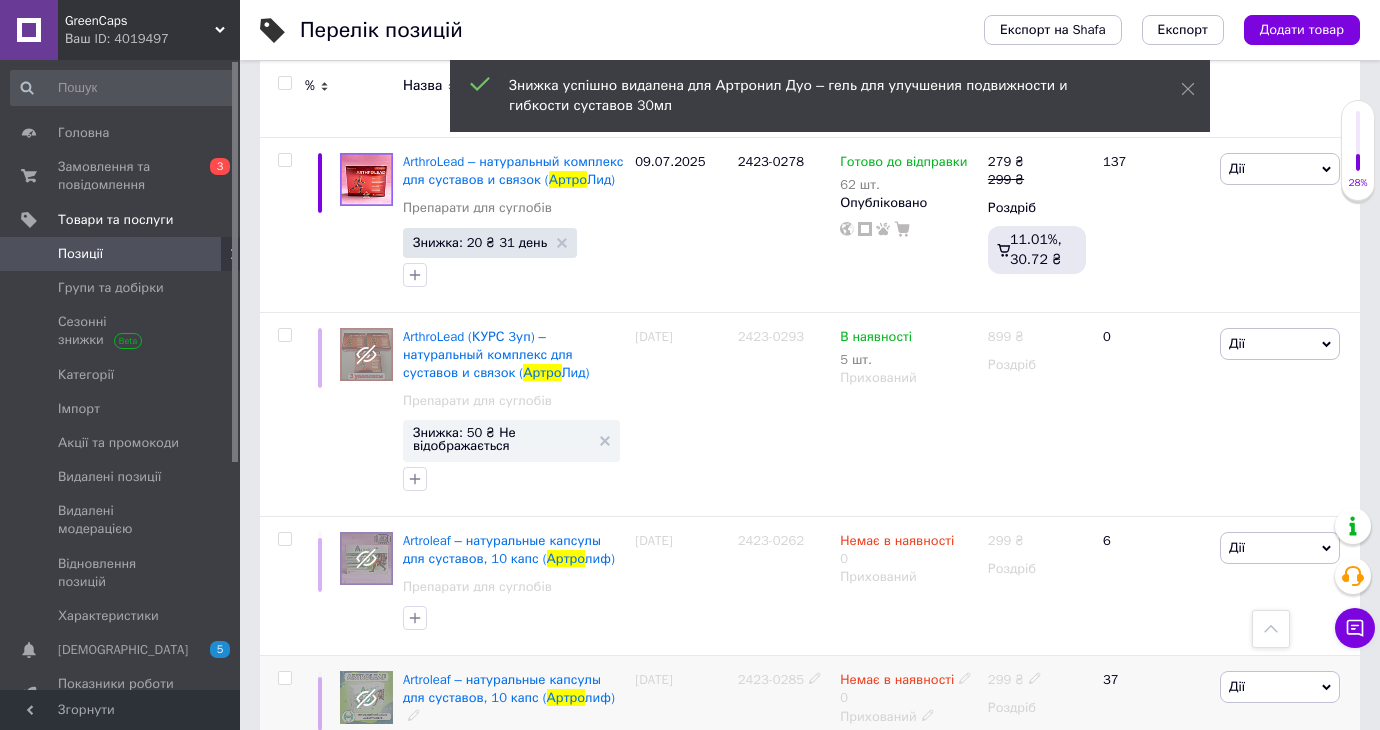 scroll, scrollTop: 0, scrollLeft: 0, axis: both 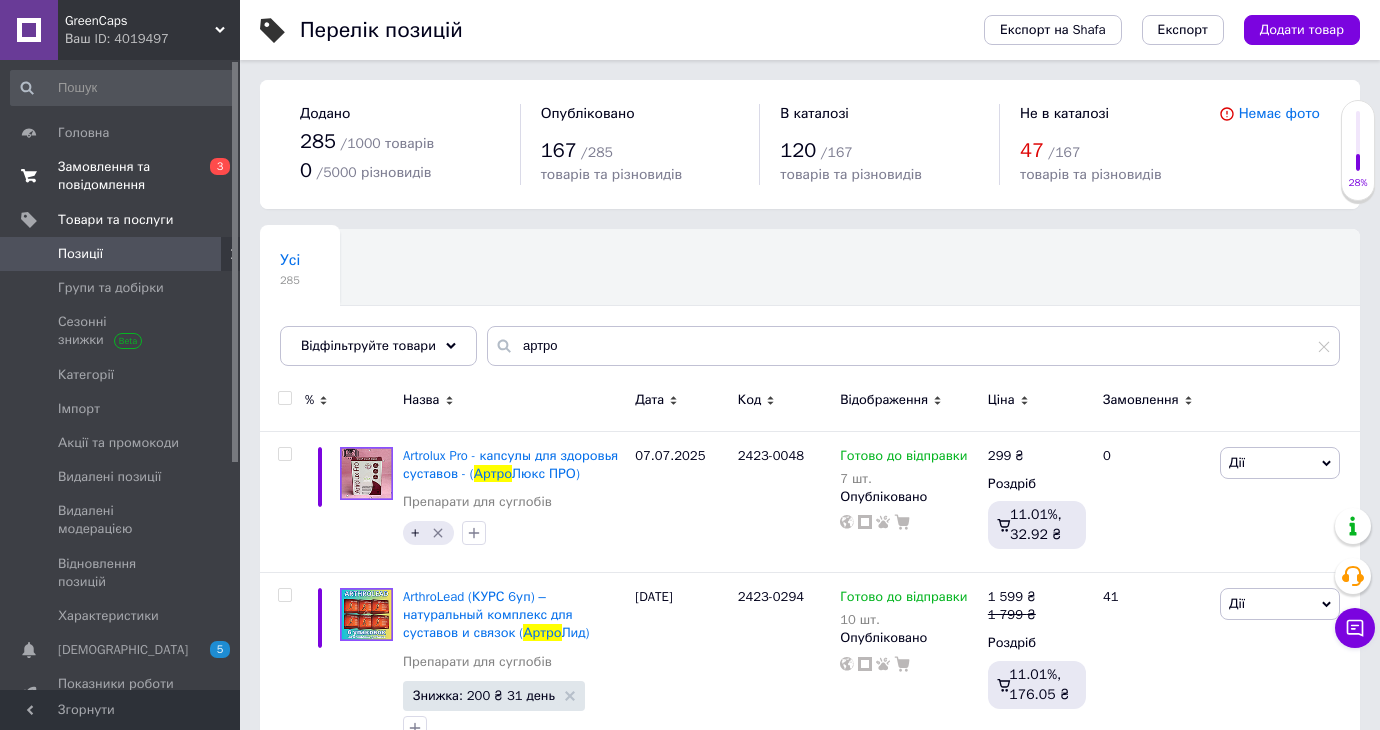 click on "Замовлення та повідомлення 0 3" at bounding box center [123, 176] 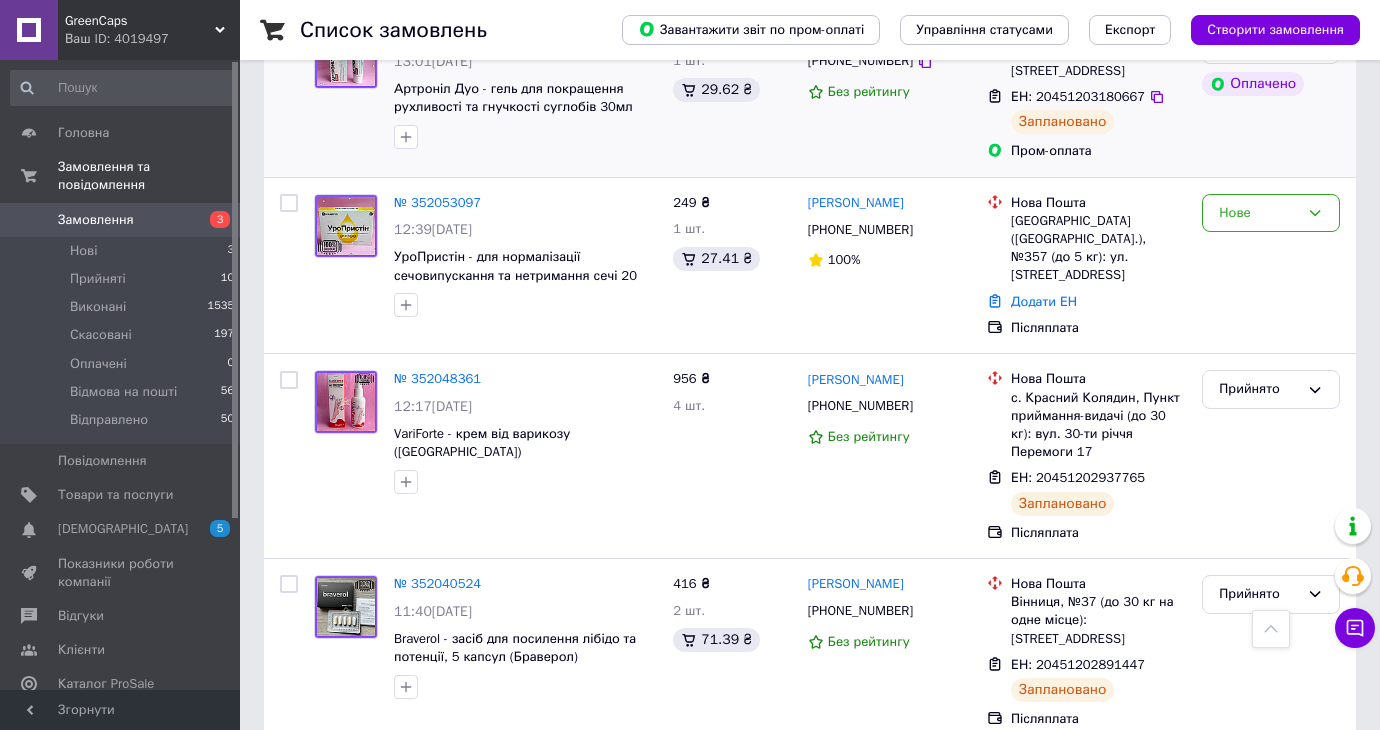 scroll, scrollTop: 0, scrollLeft: 0, axis: both 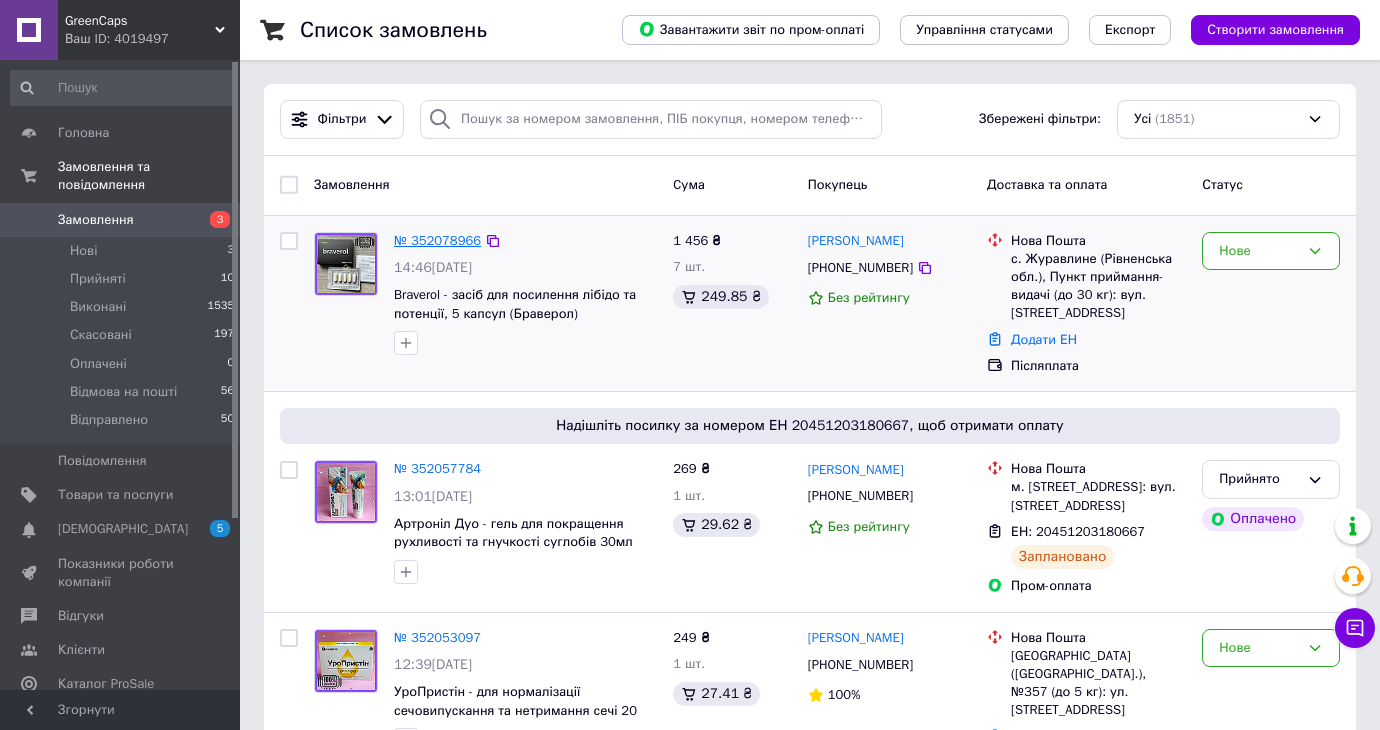 click on "№ 352078966" at bounding box center [437, 240] 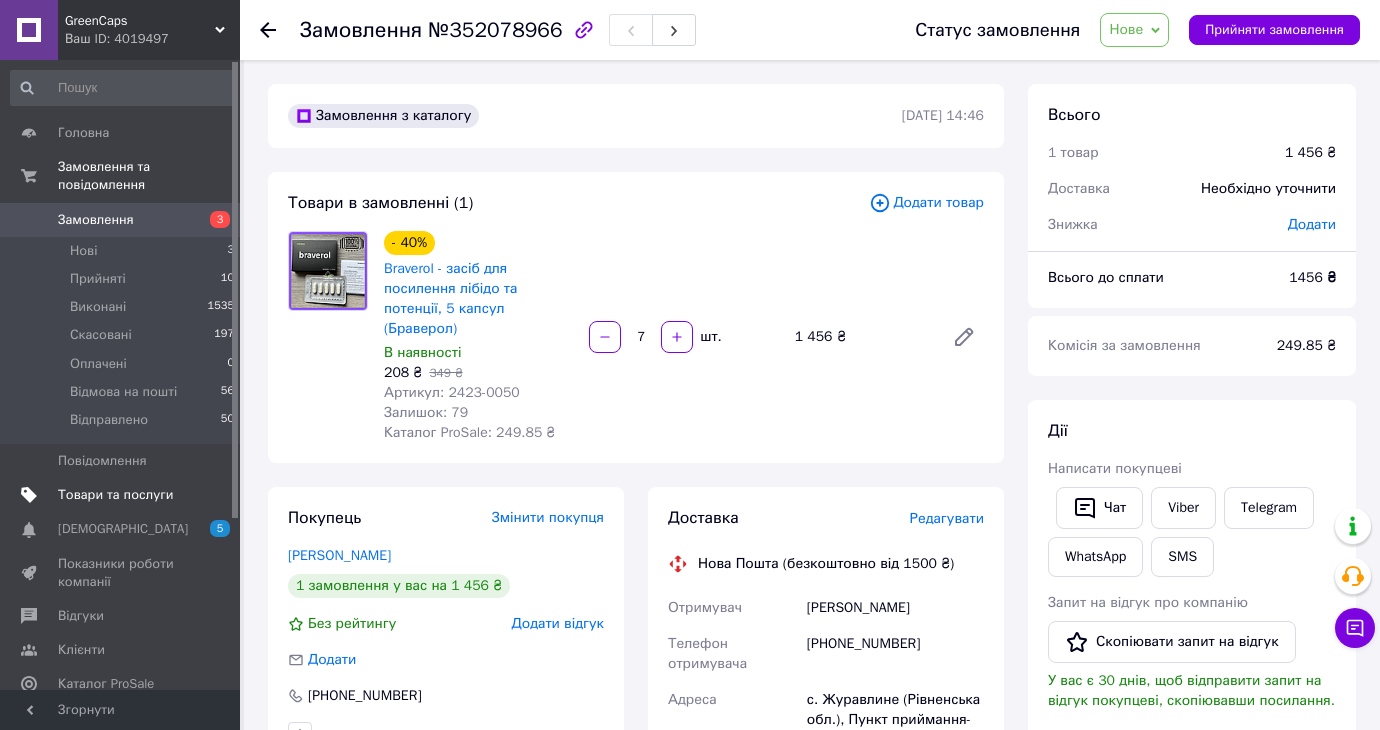 click on "Товари та послуги" at bounding box center (115, 495) 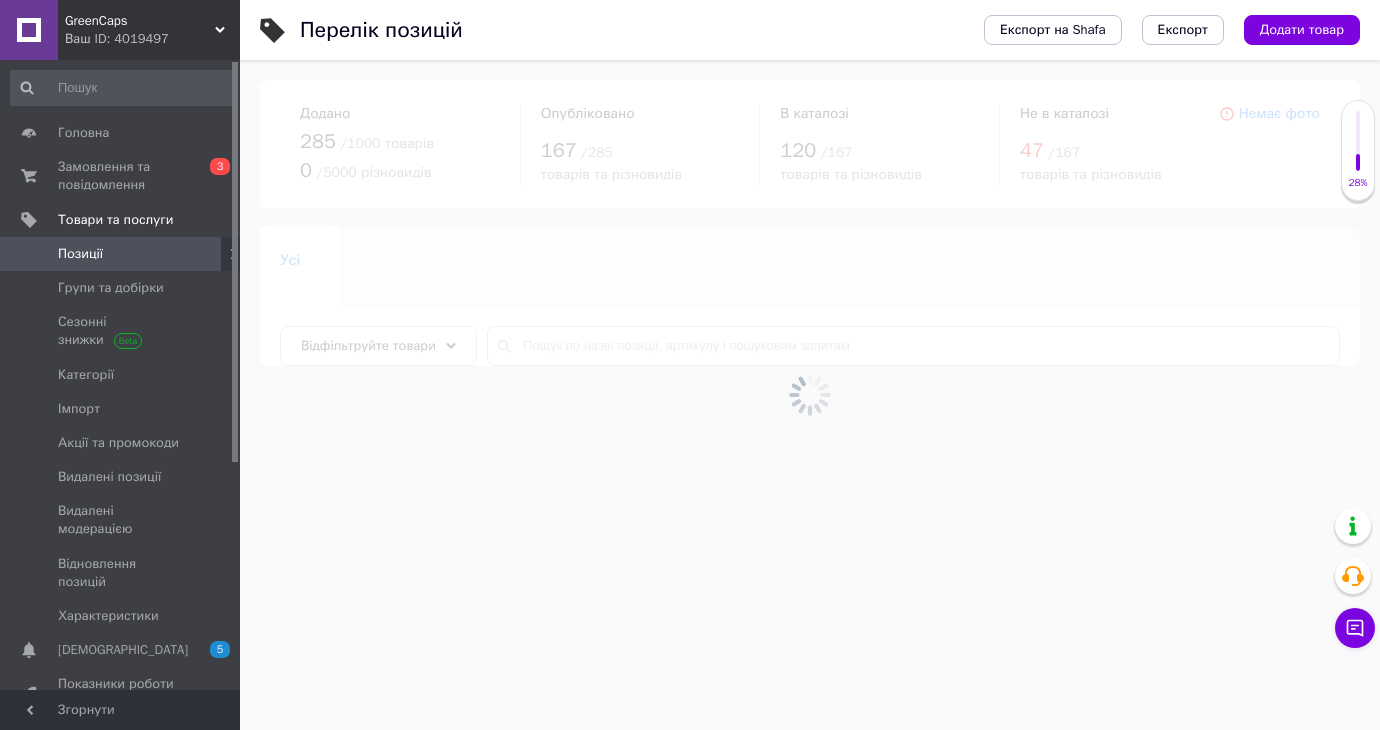 click at bounding box center [810, 395] 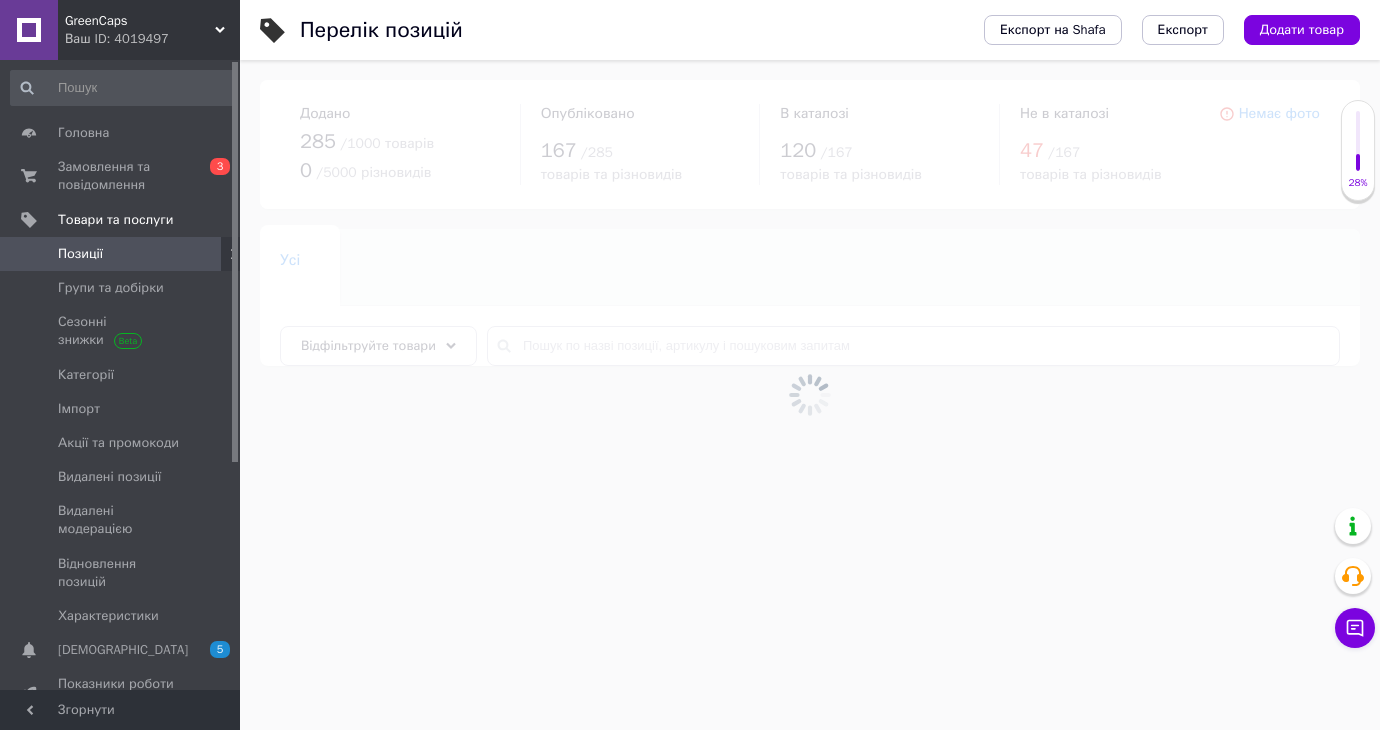 click at bounding box center [810, 395] 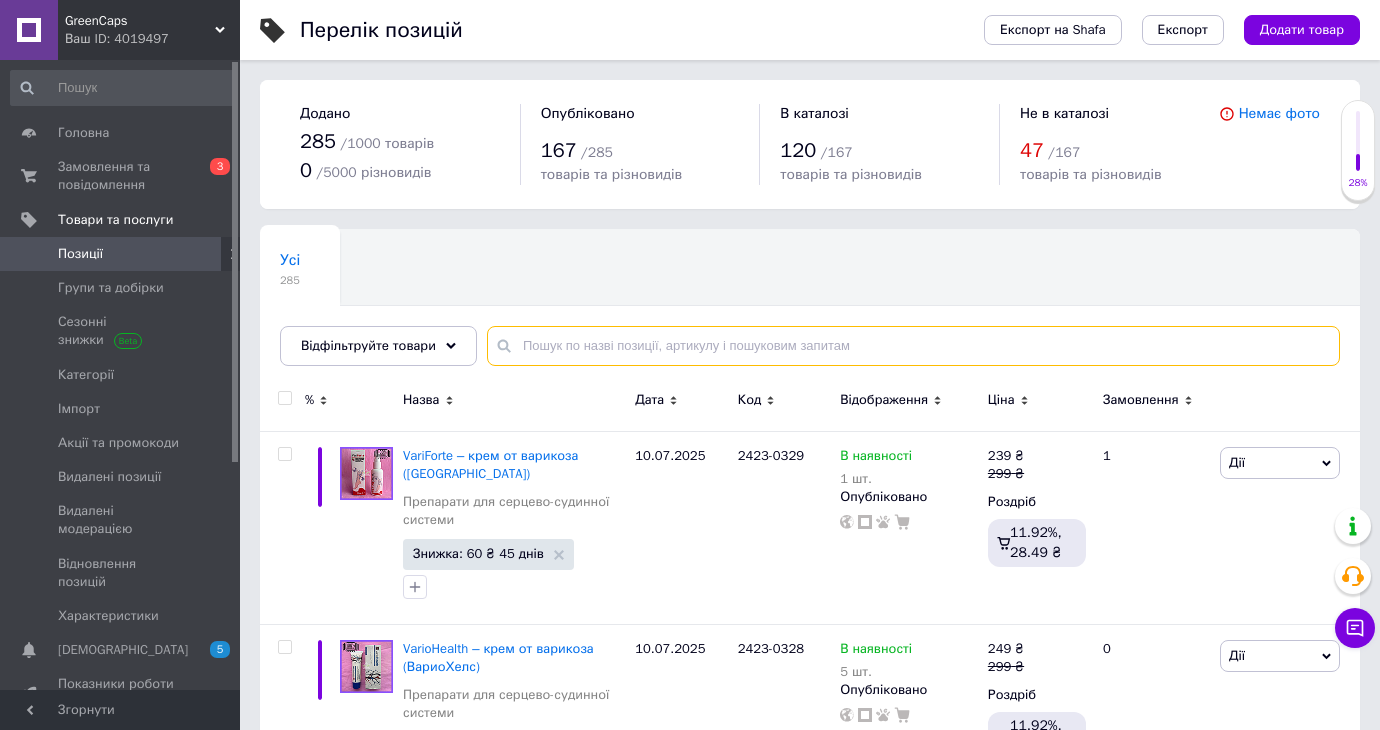 click at bounding box center [913, 346] 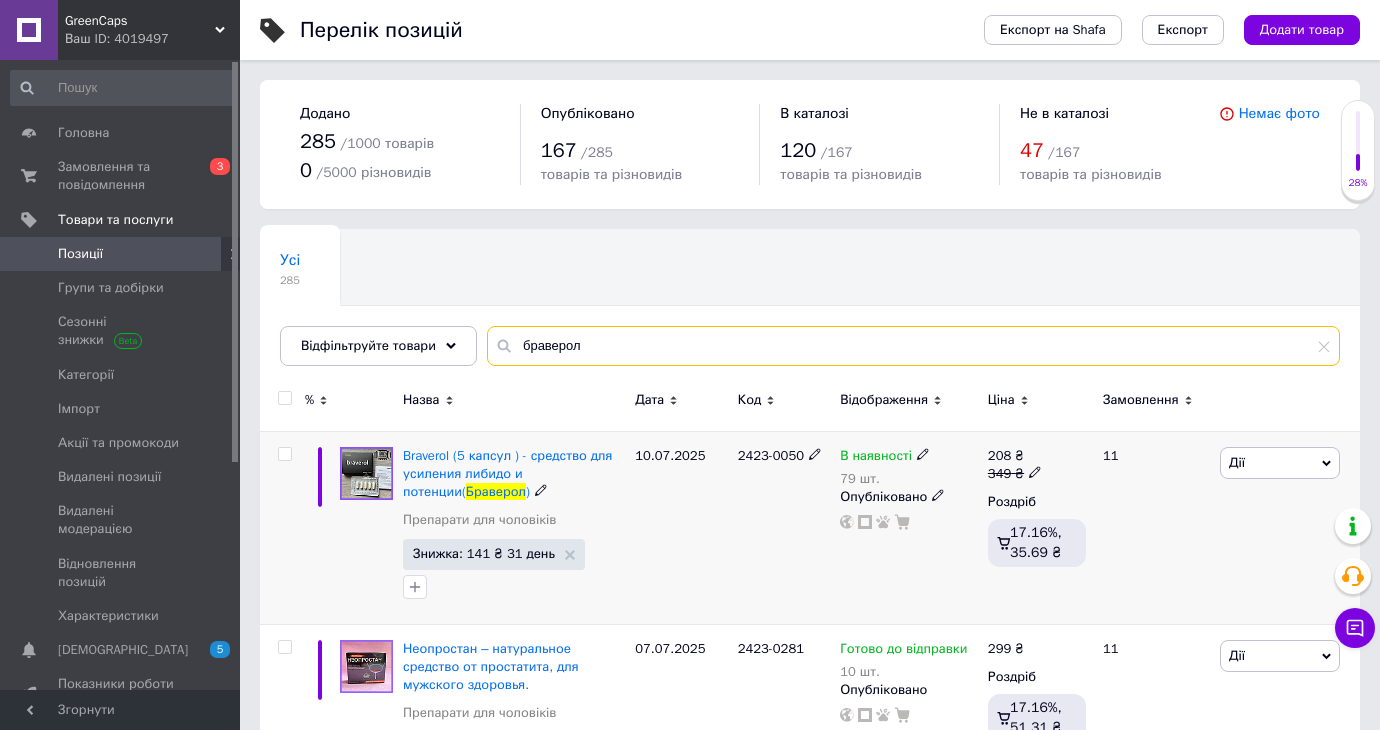 type on "браверол" 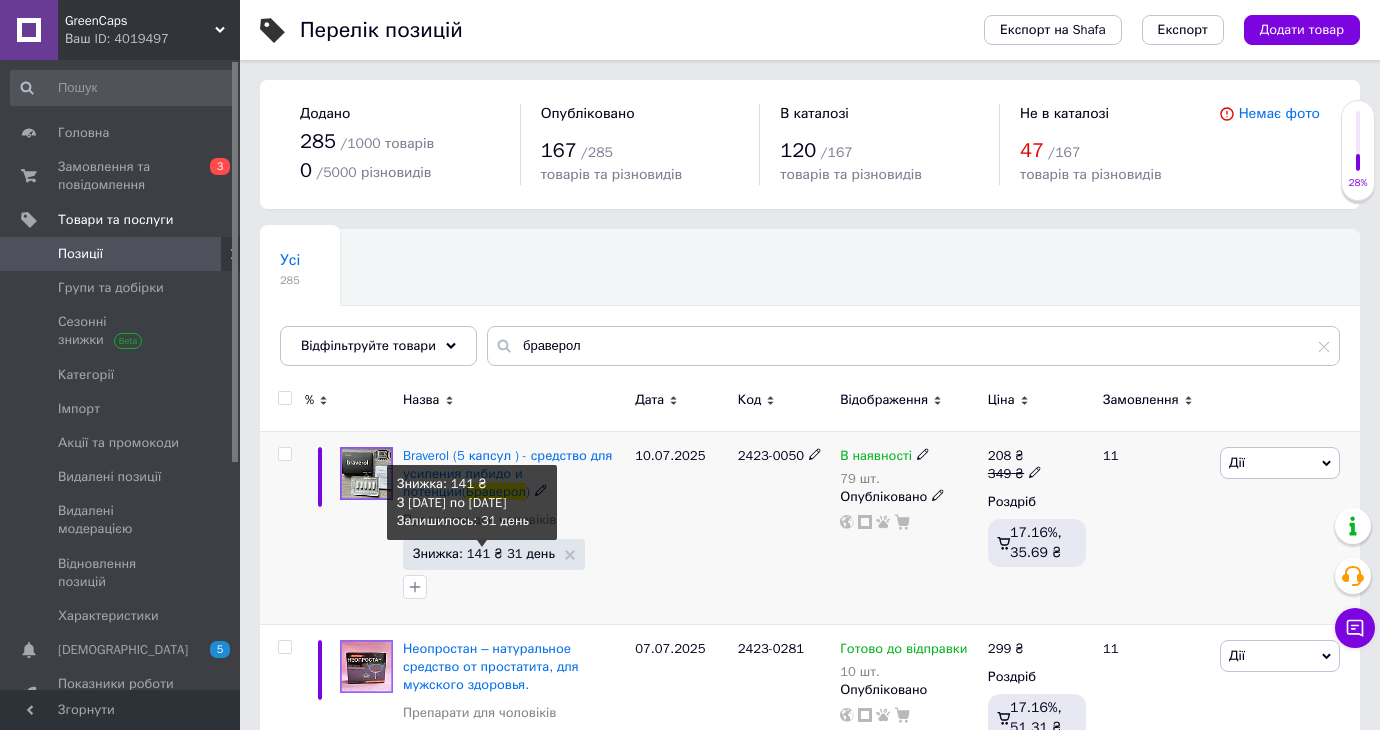 click on "Знижка: 141 ₴ 31 день" at bounding box center (484, 553) 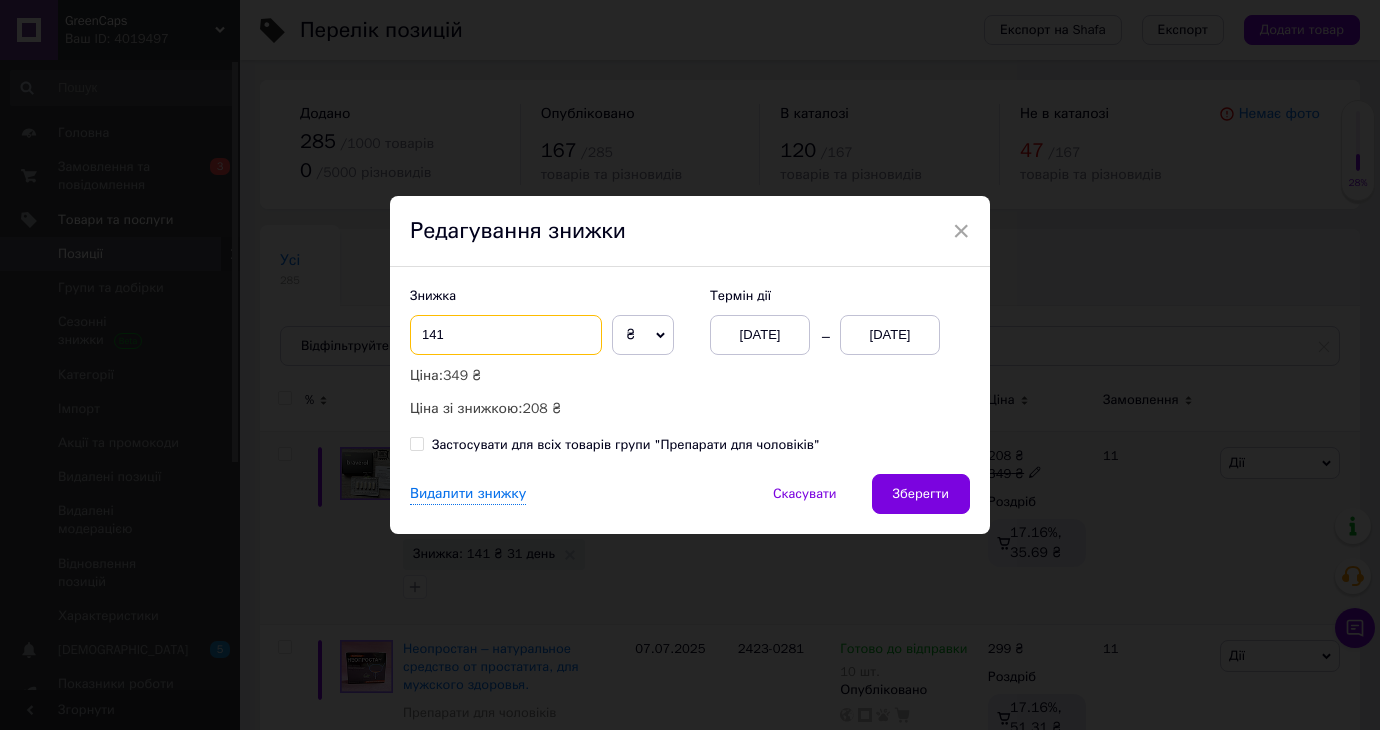 click on "141" at bounding box center (506, 335) 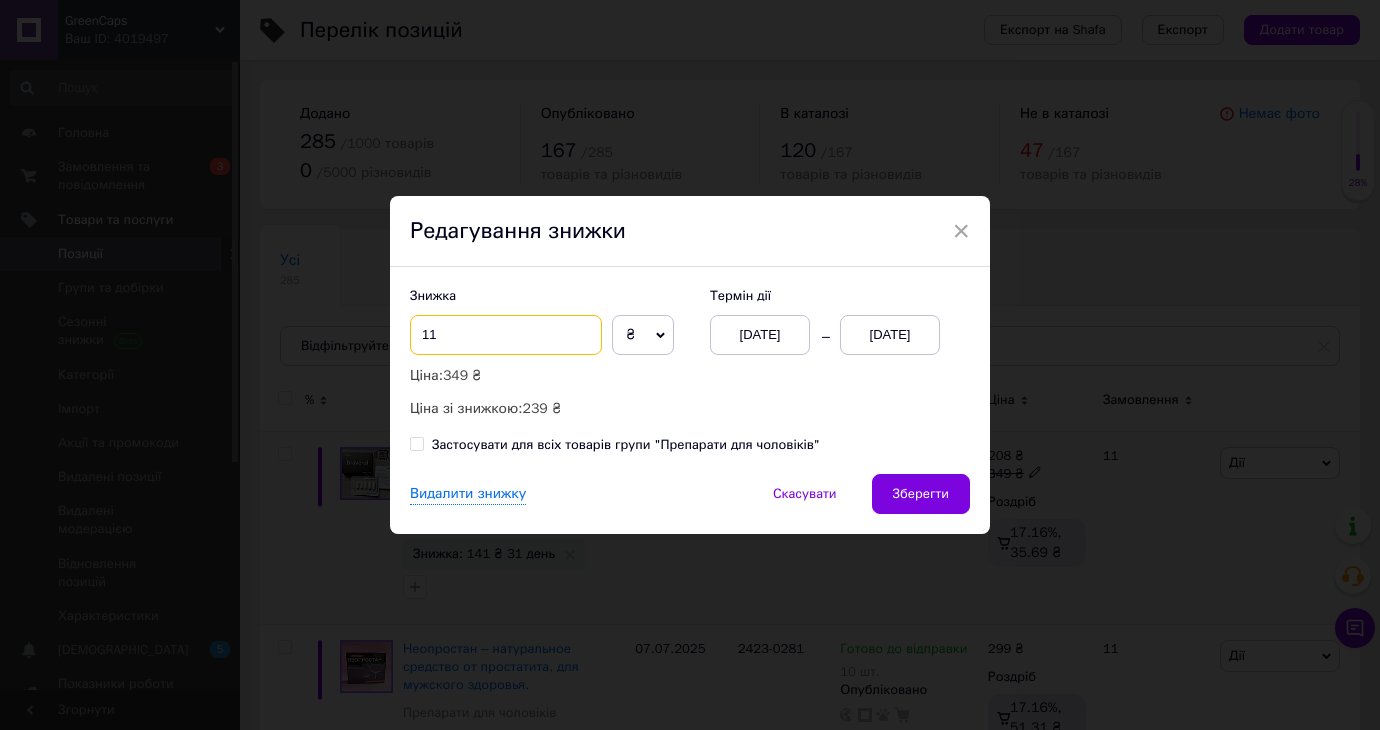 type on "1" 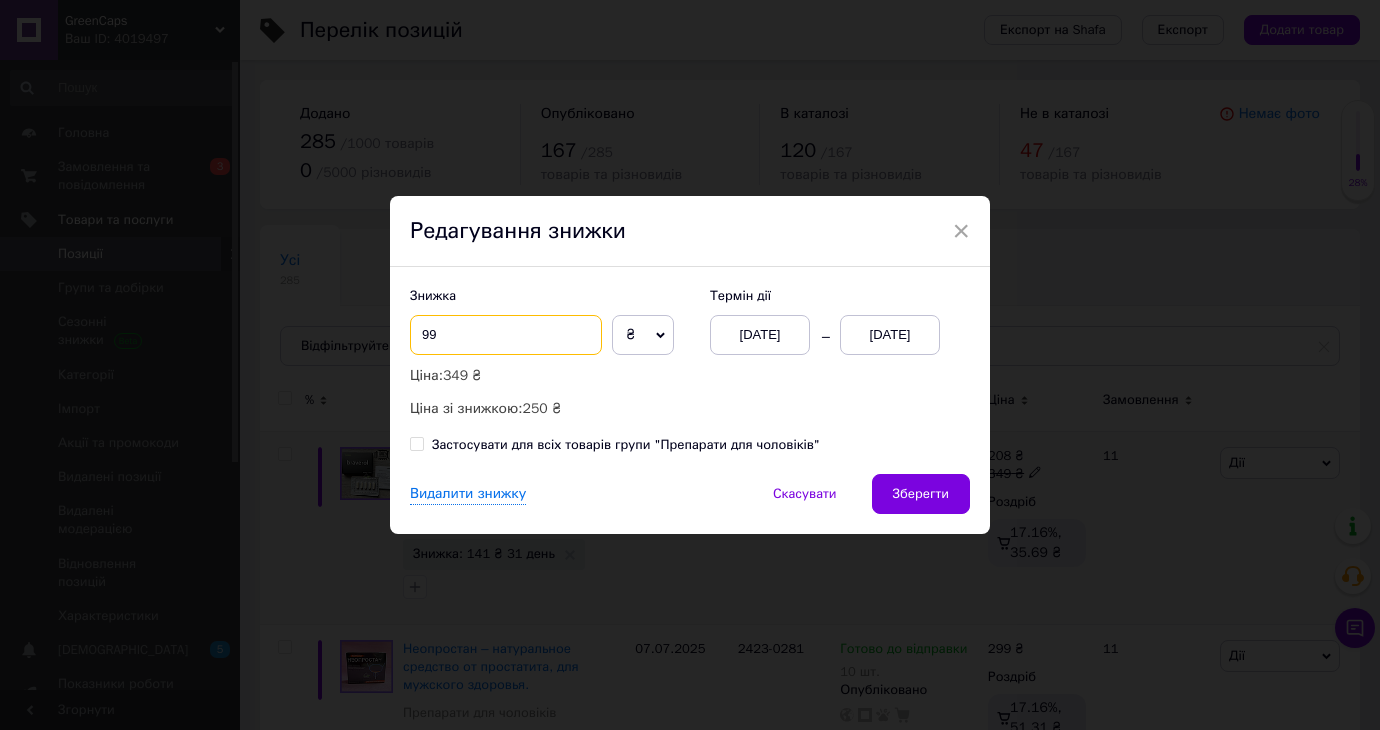type on "9" 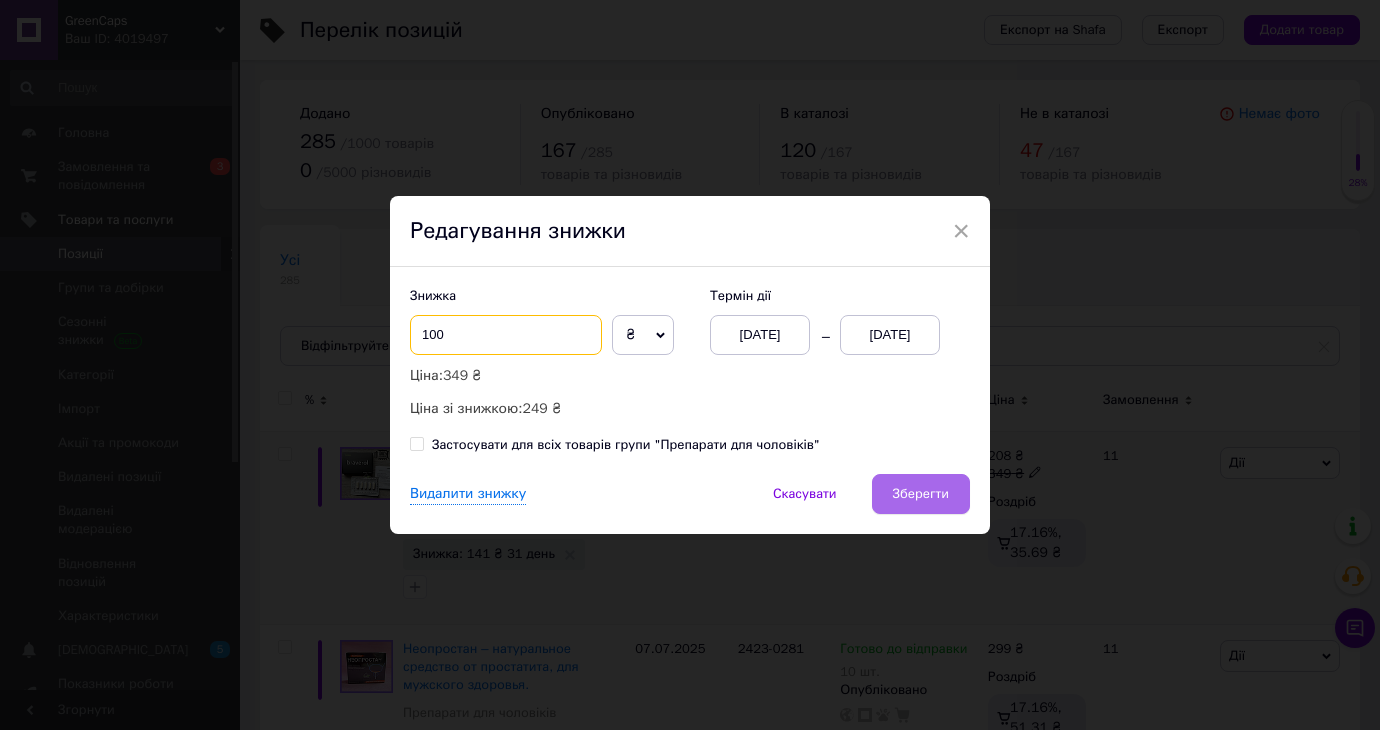 type on "100" 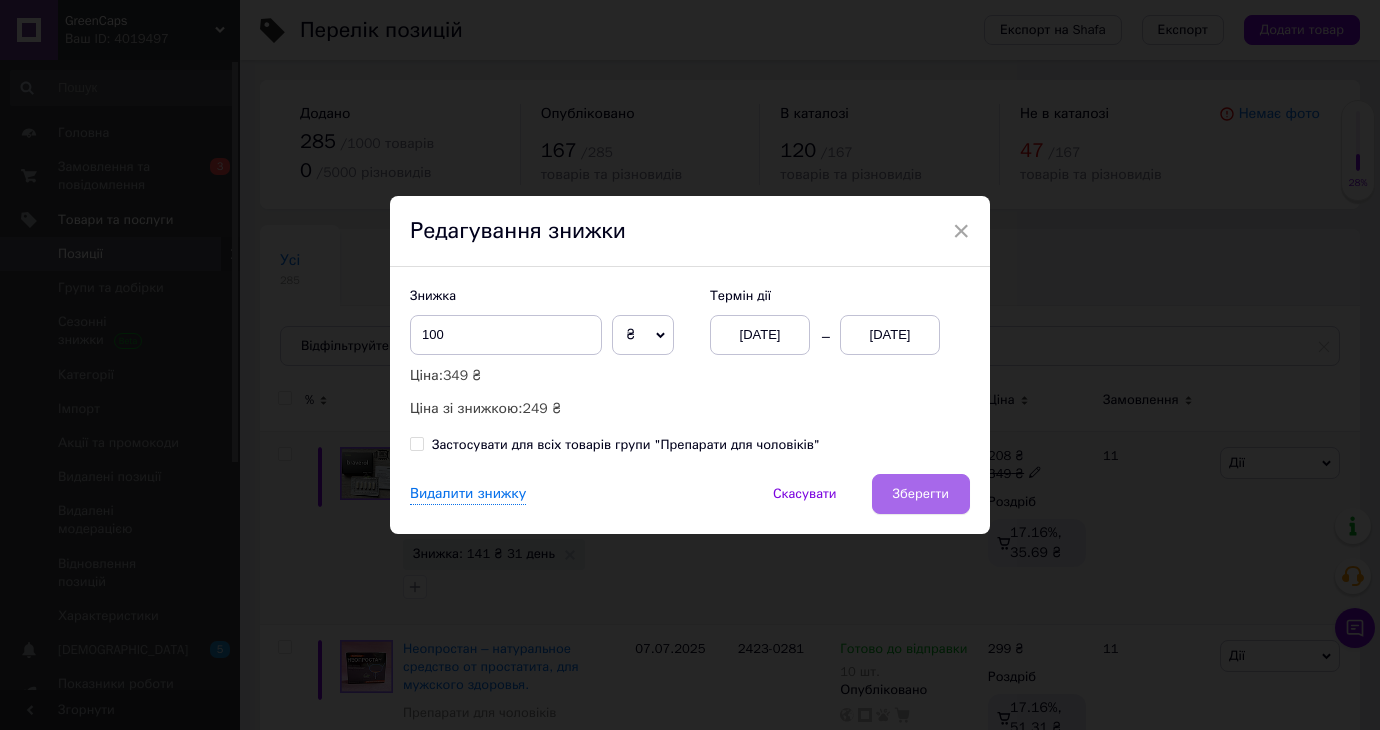 click on "Зберегти" at bounding box center [921, 494] 